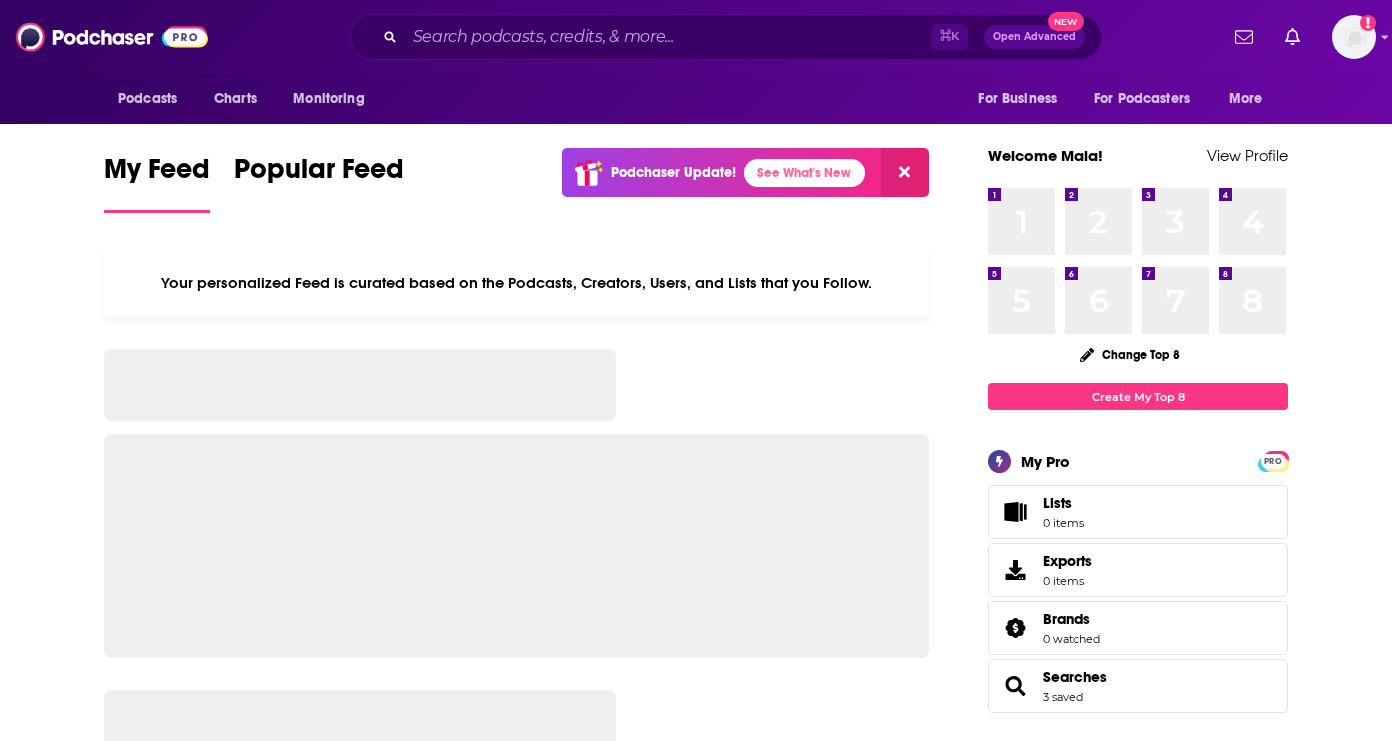 scroll, scrollTop: 0, scrollLeft: 0, axis: both 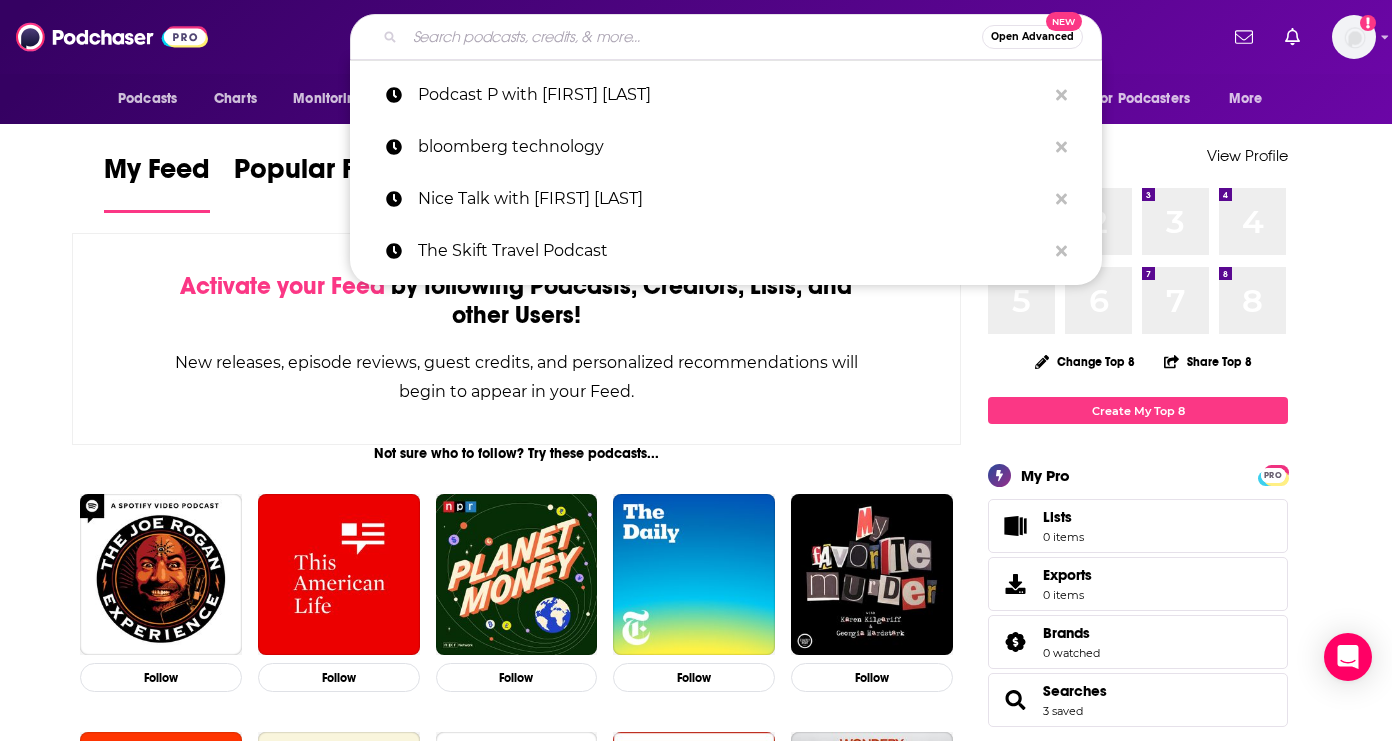 click at bounding box center (693, 37) 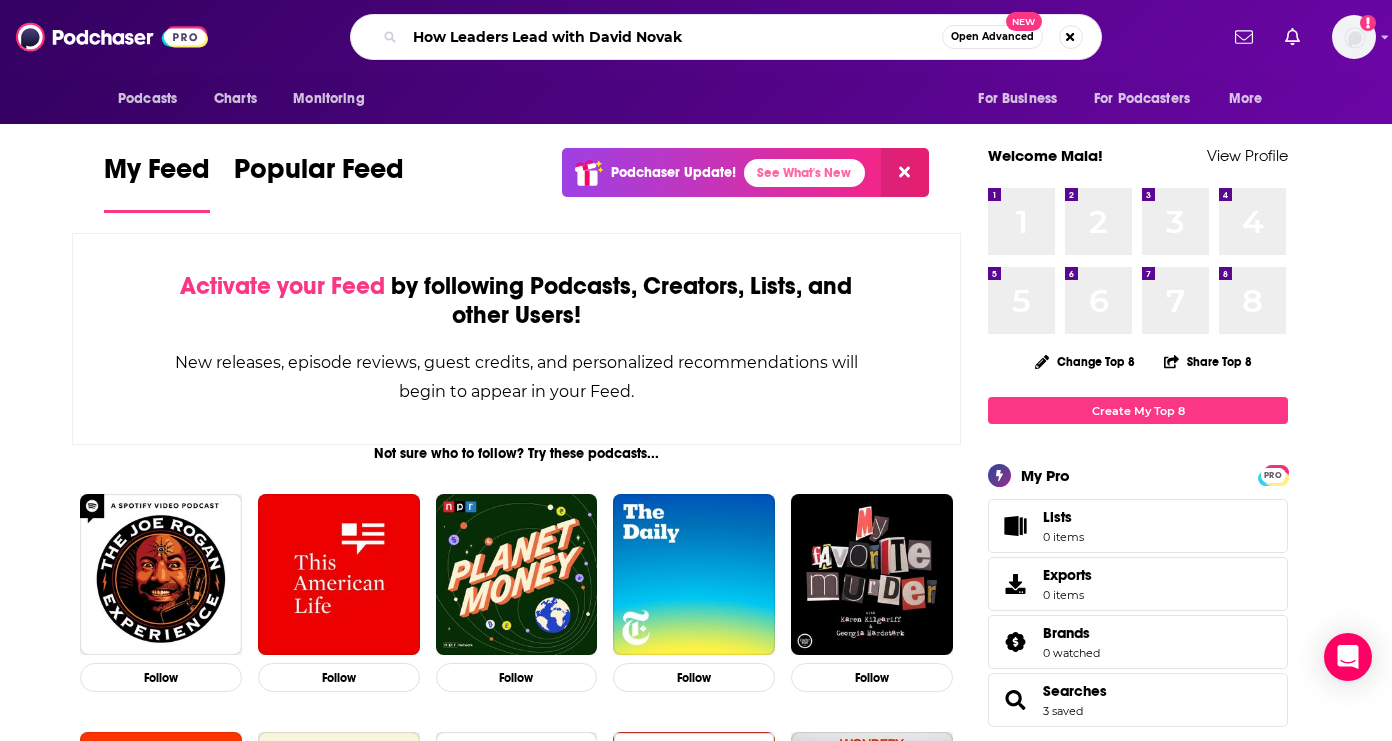type on "How Leaders Lead with David Novak" 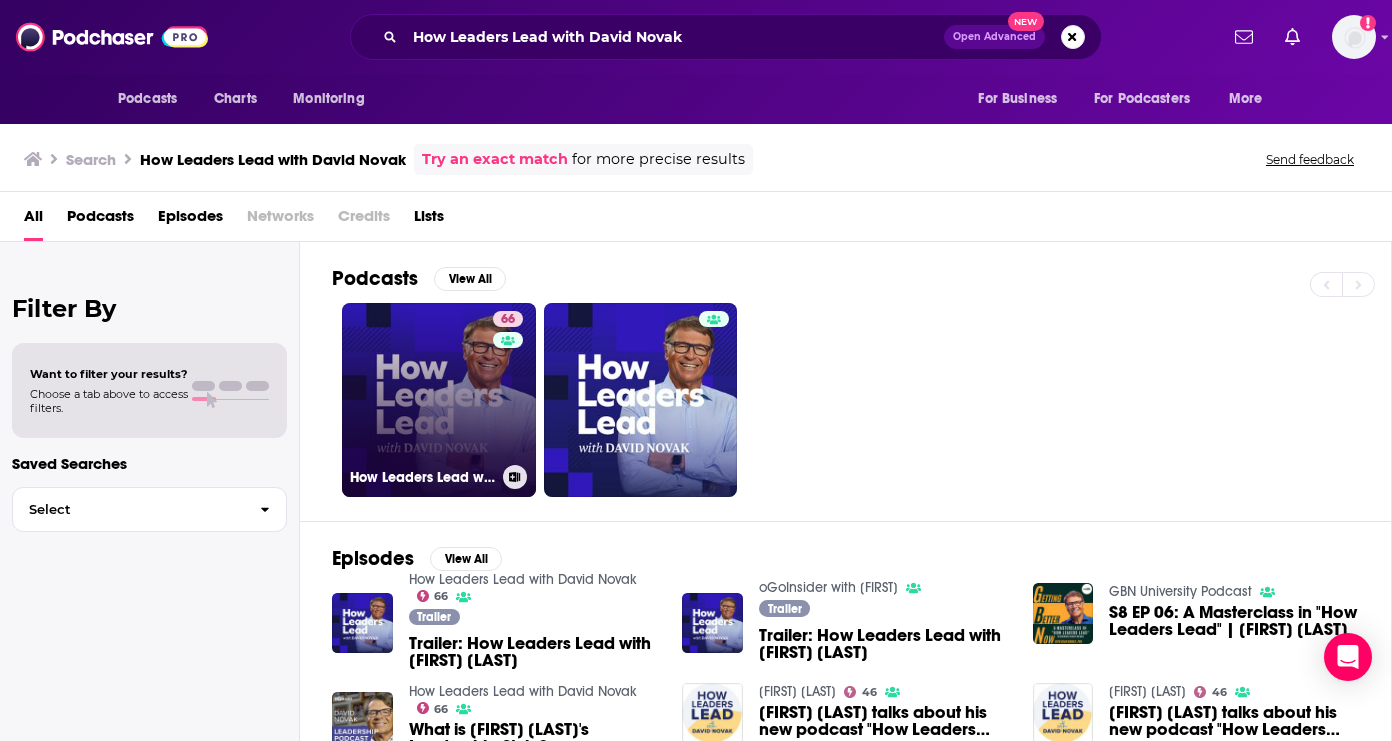 click on "66 How Leaders Lead with David Novak" at bounding box center [439, 400] 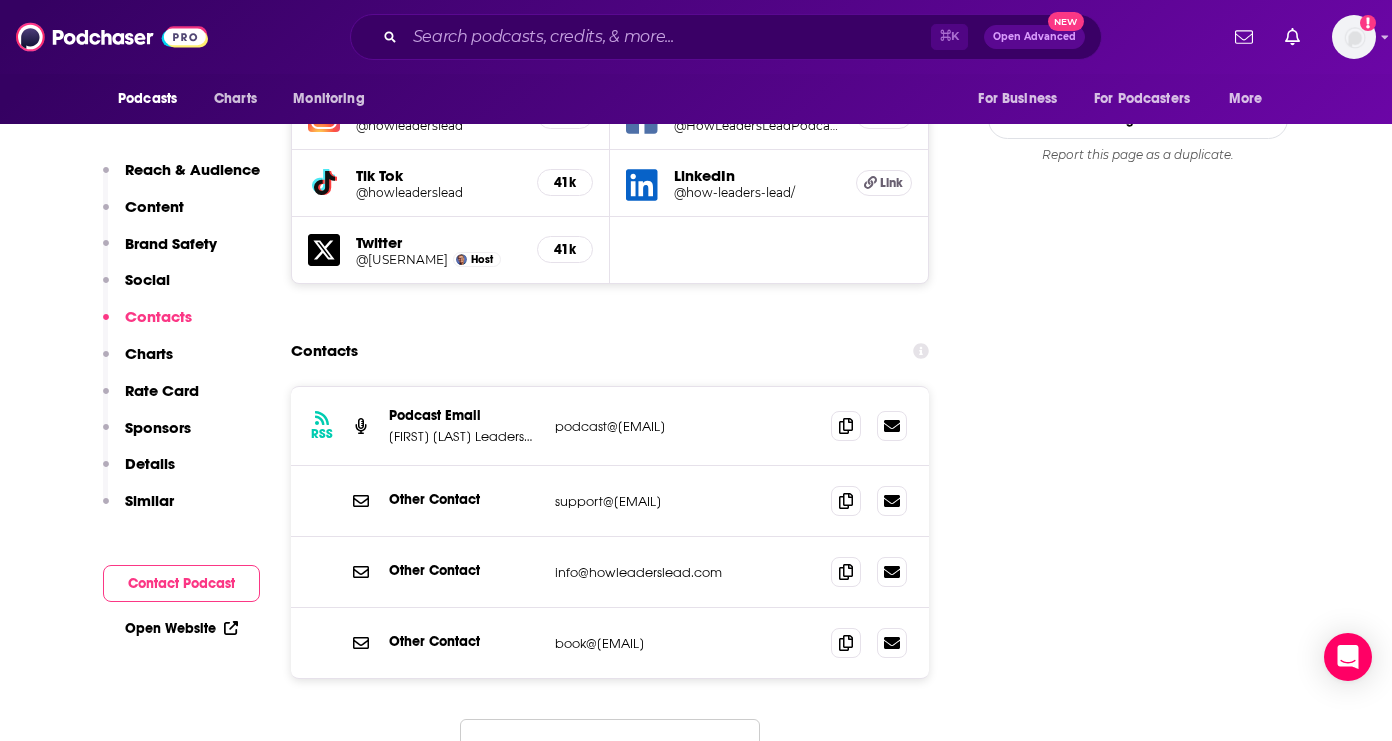 scroll, scrollTop: 2343, scrollLeft: 0, axis: vertical 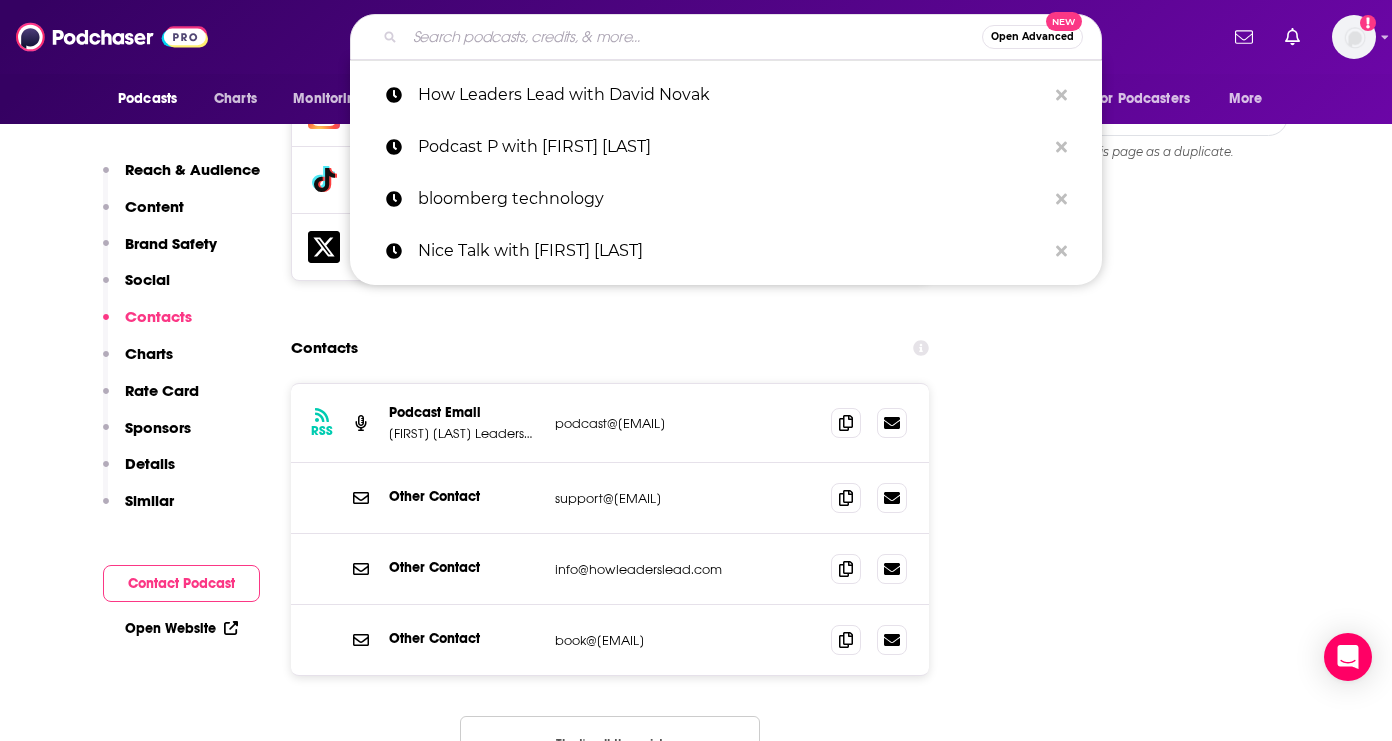 click at bounding box center [693, 37] 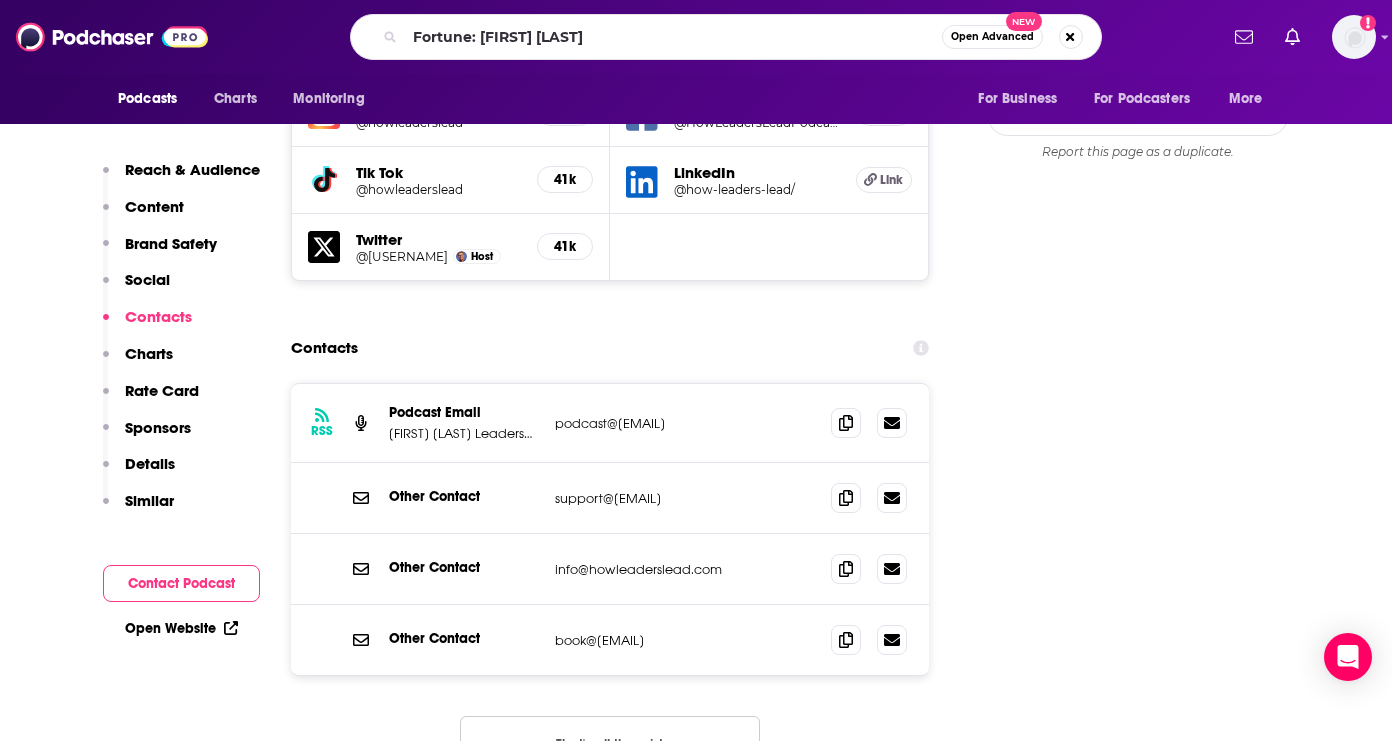 scroll, scrollTop: 0, scrollLeft: 0, axis: both 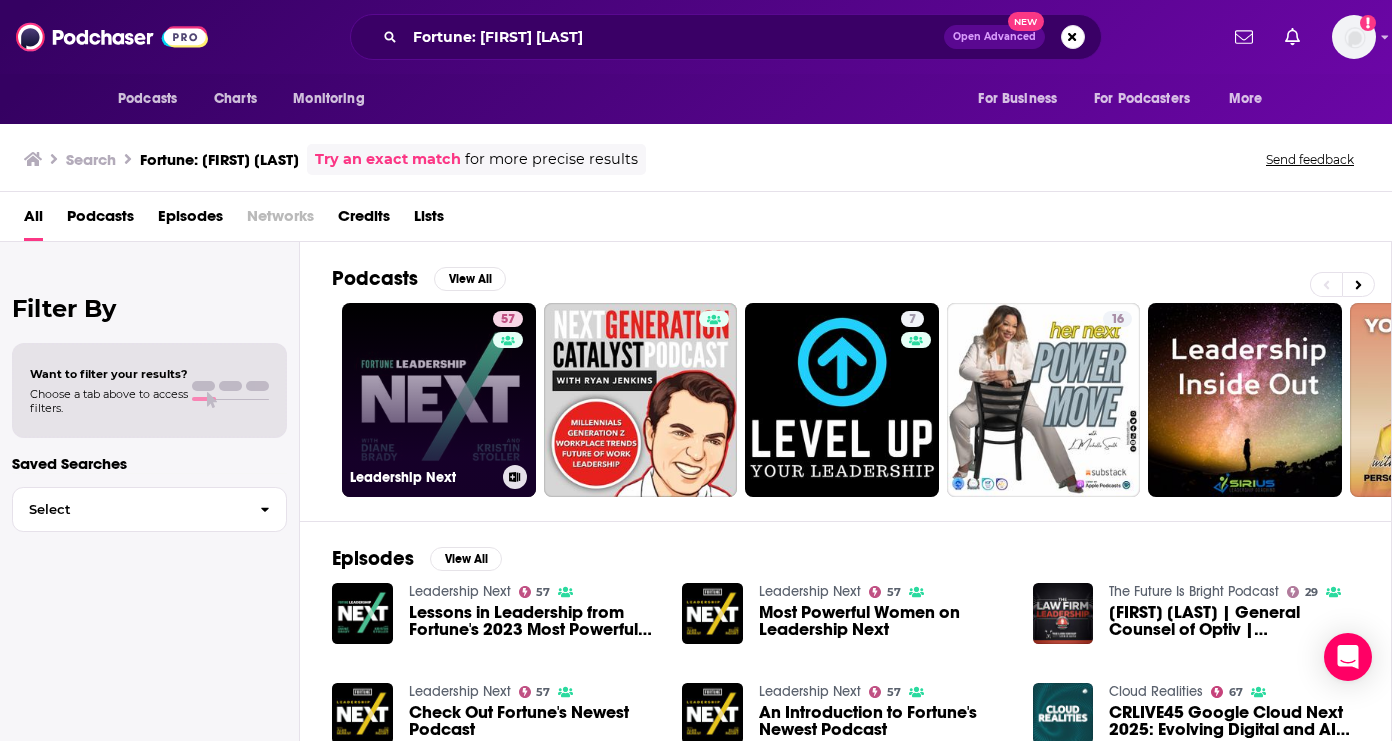 click on "57 Leadership Next" at bounding box center [439, 400] 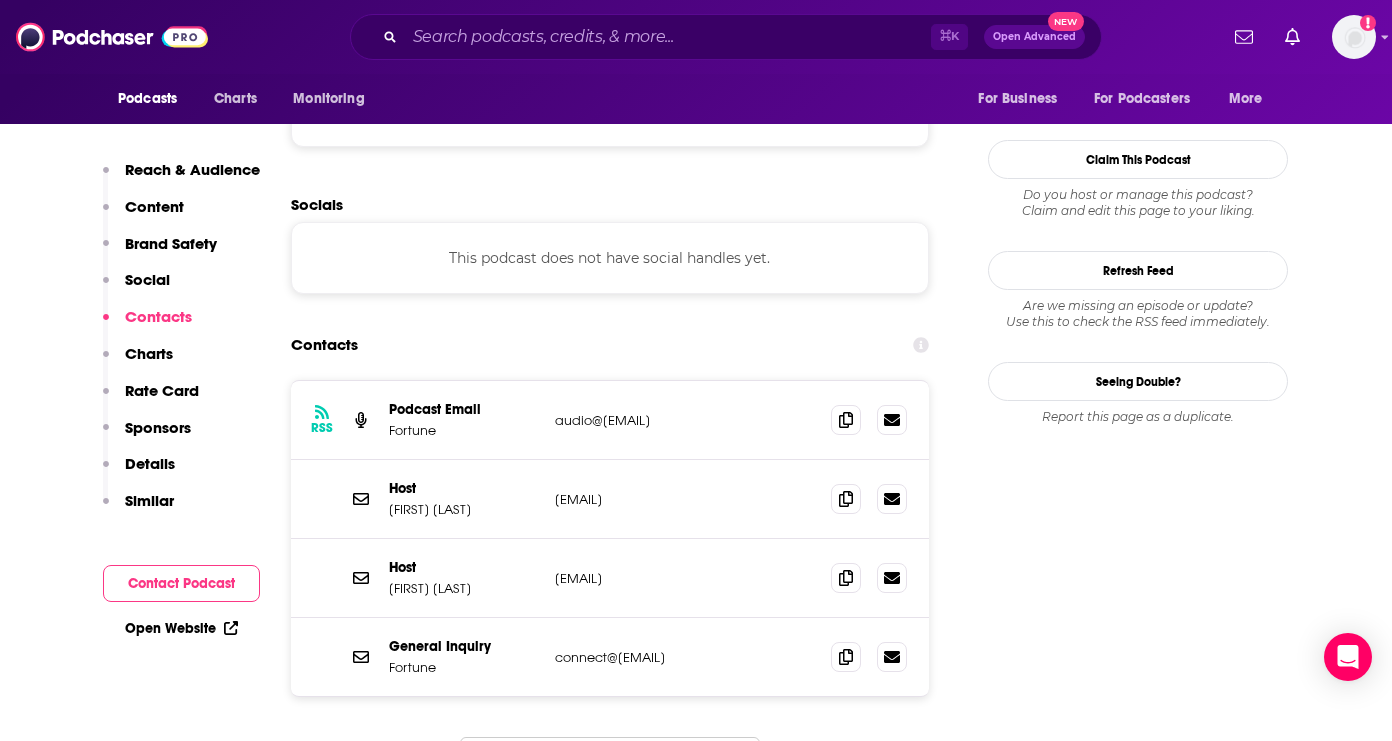 scroll, scrollTop: 1761, scrollLeft: 0, axis: vertical 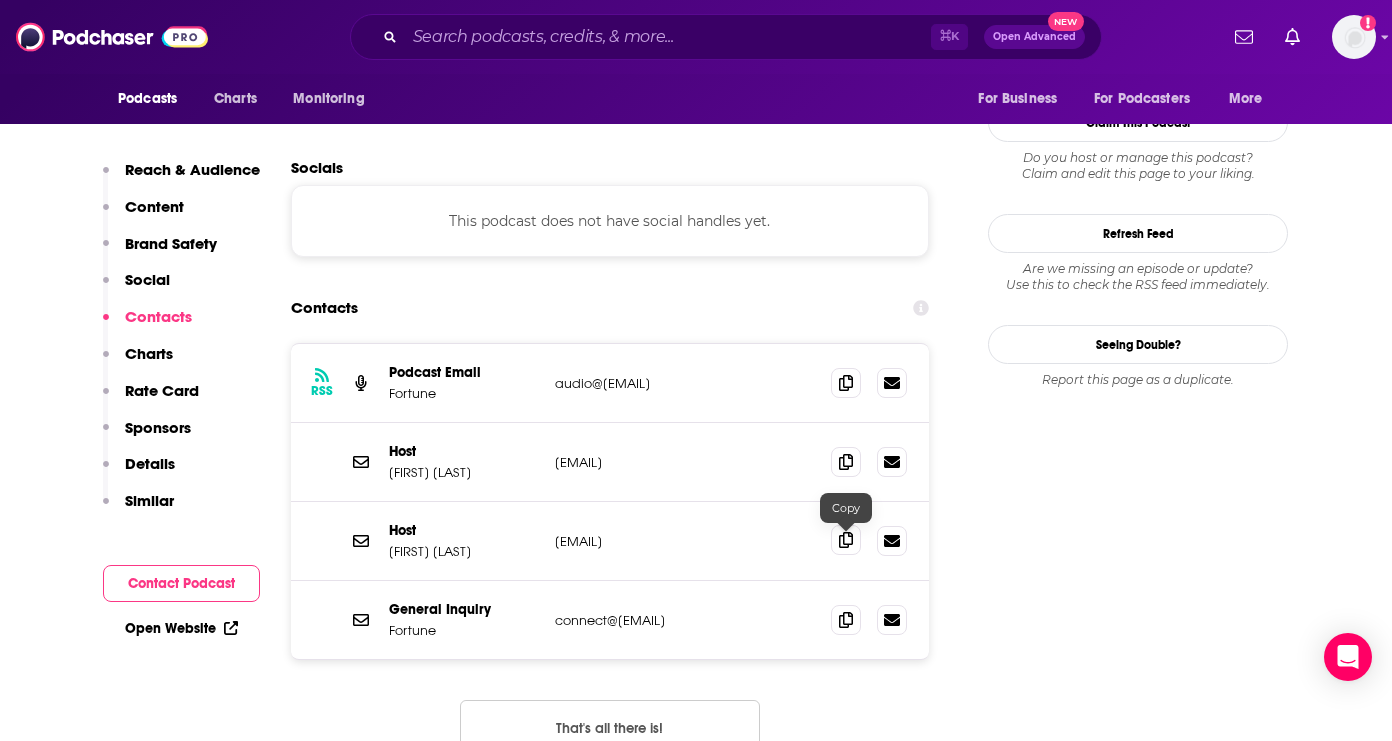 click 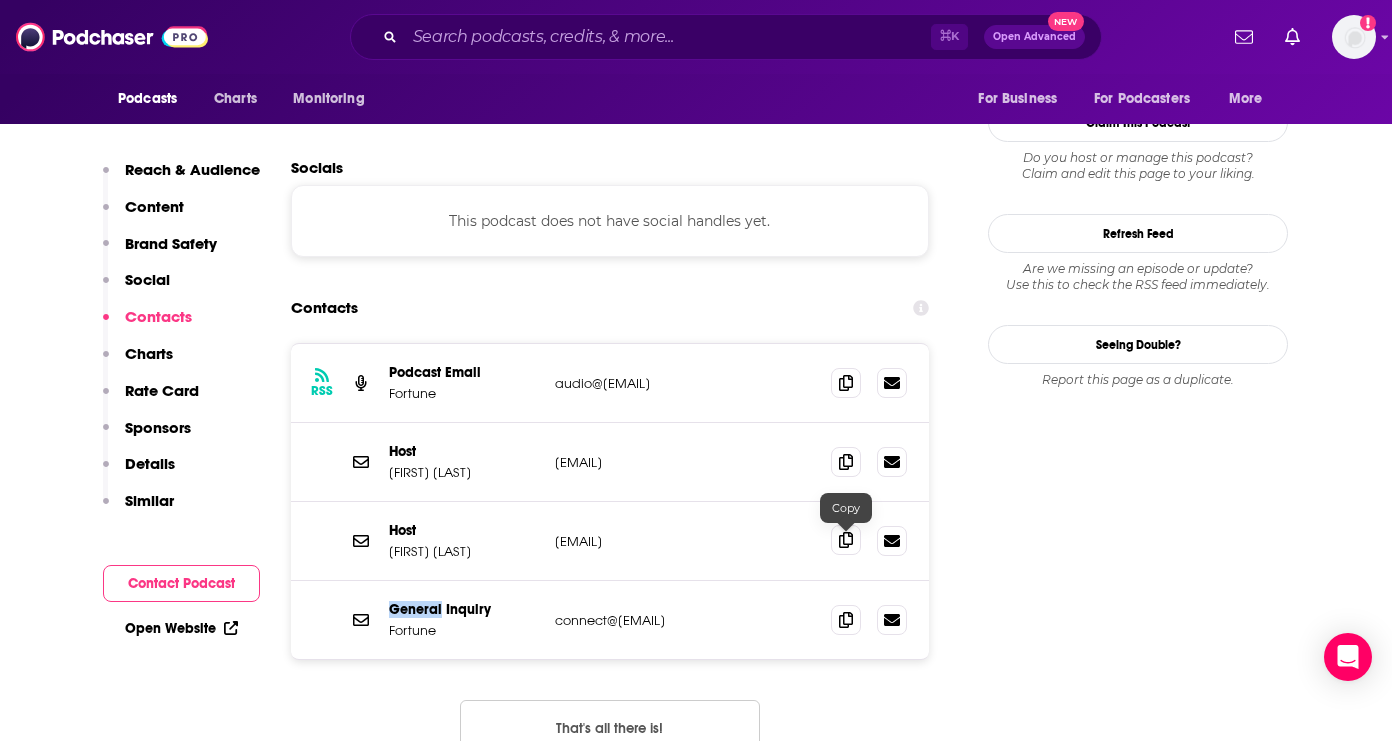 click 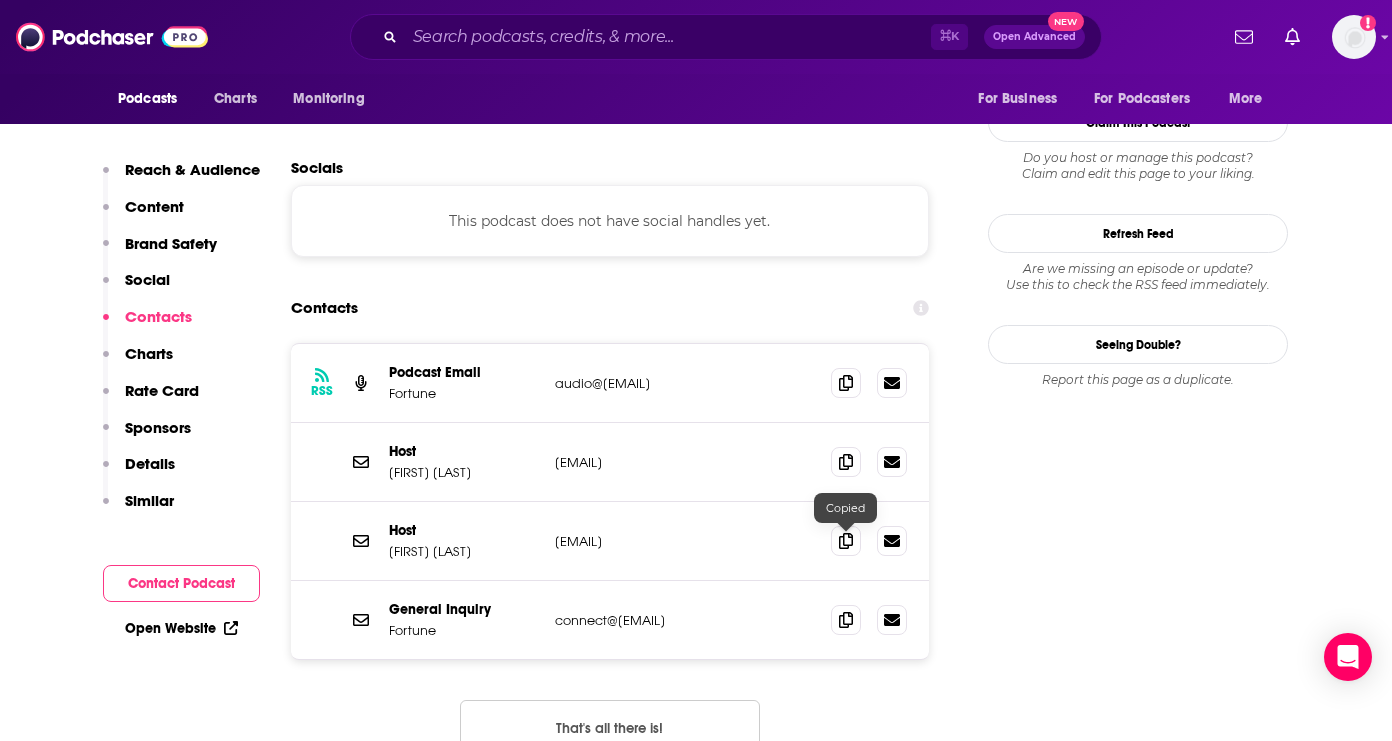 click on "Host [FIRST] [EMAIL] [EMAIL]" at bounding box center (610, 541) 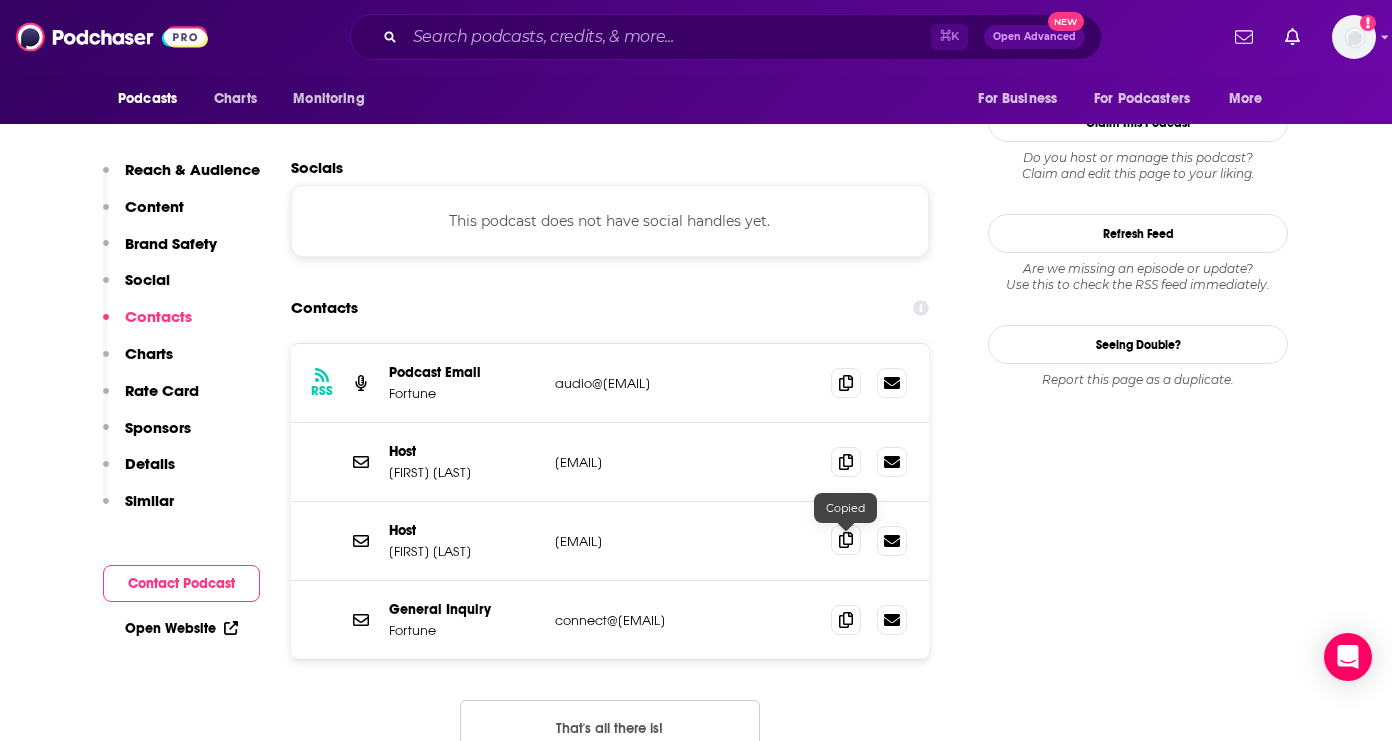 click 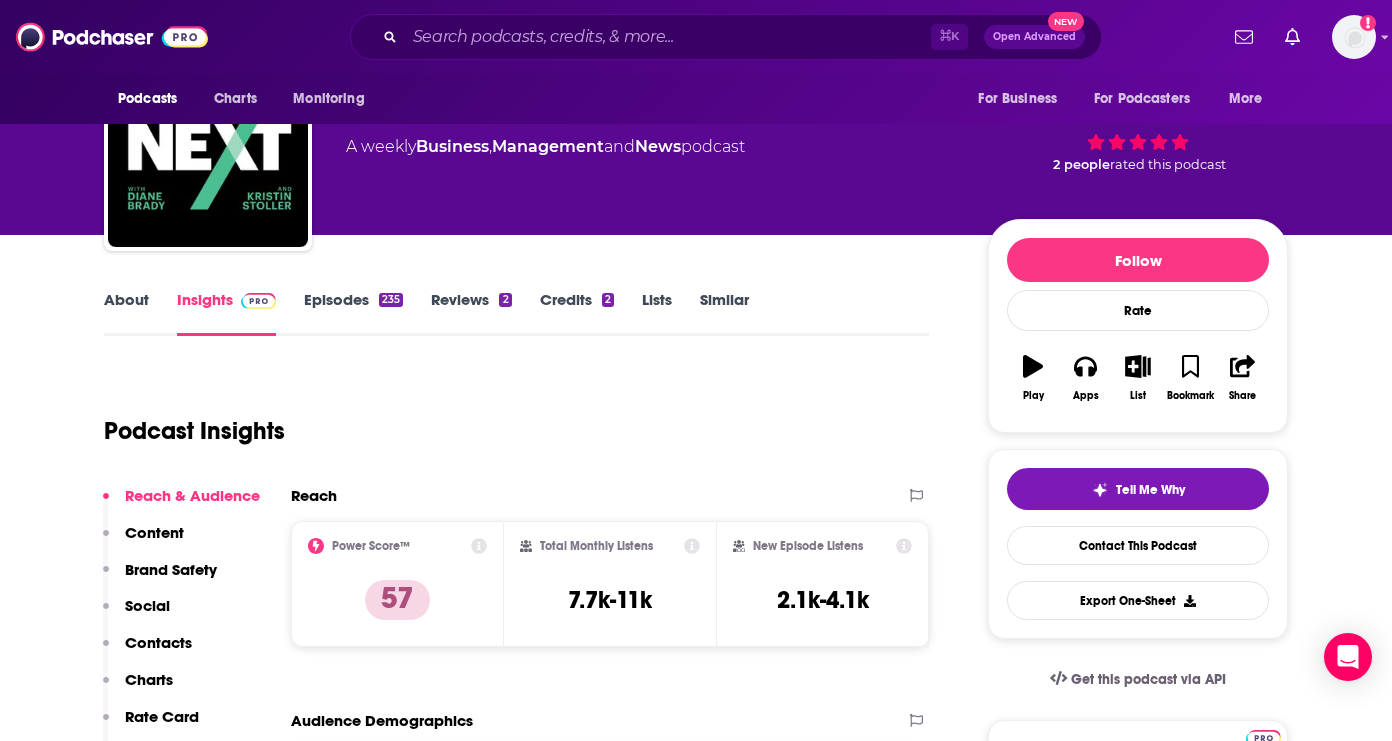 scroll, scrollTop: 0, scrollLeft: 0, axis: both 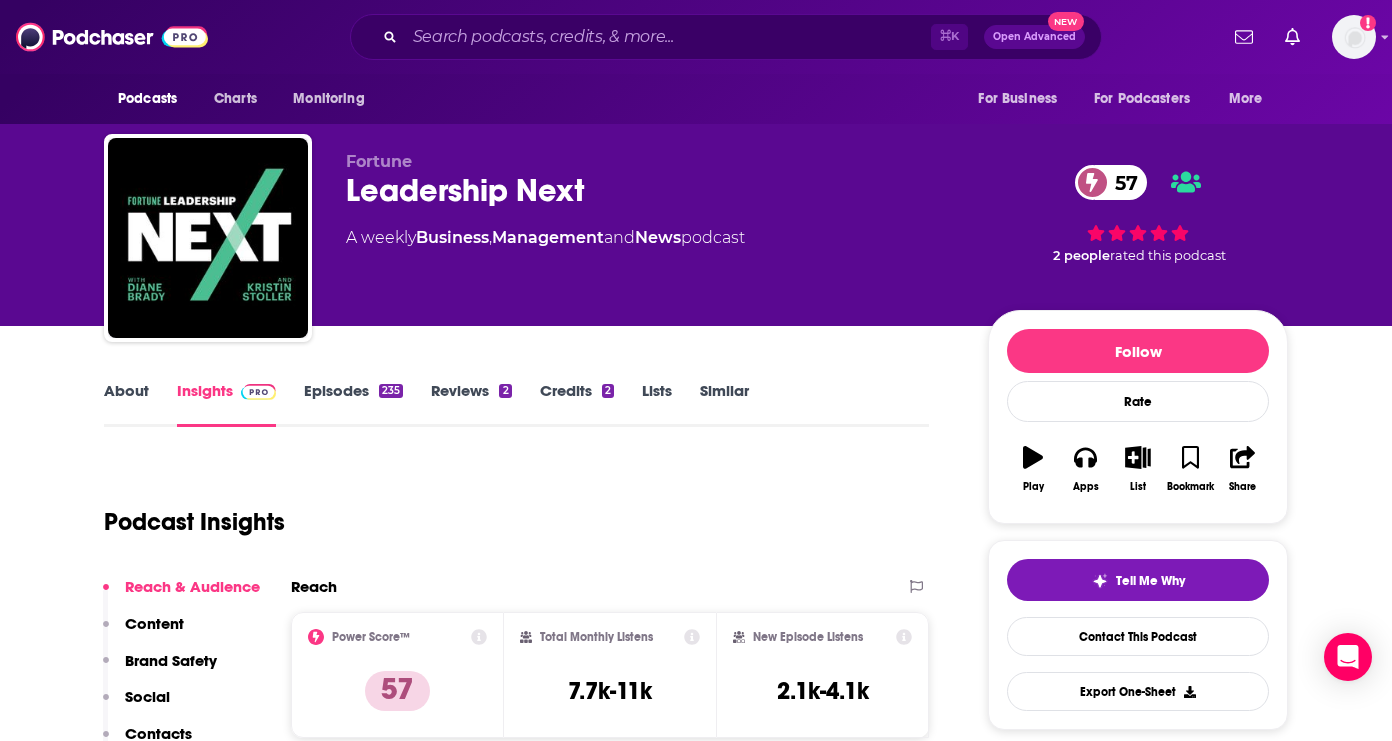 click on "Content" at bounding box center (143, 632) 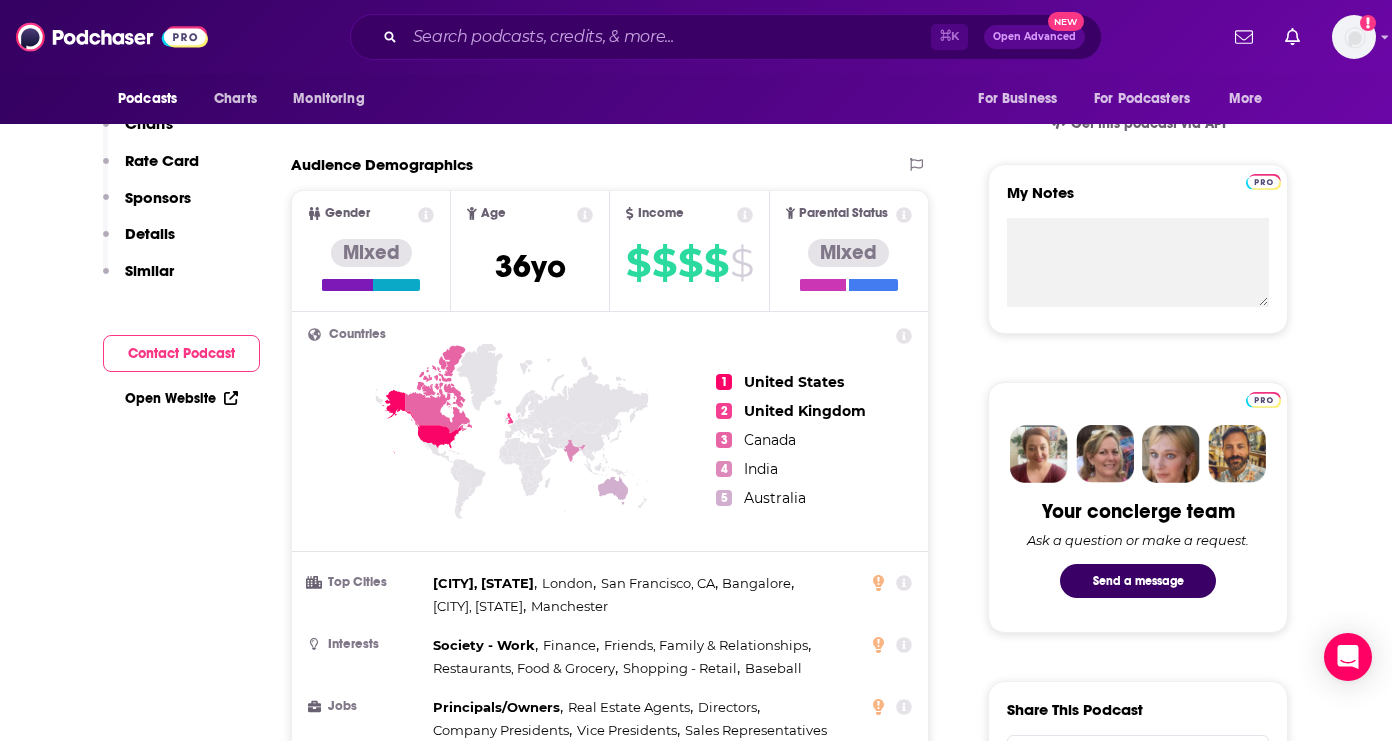 scroll, scrollTop: 0, scrollLeft: 0, axis: both 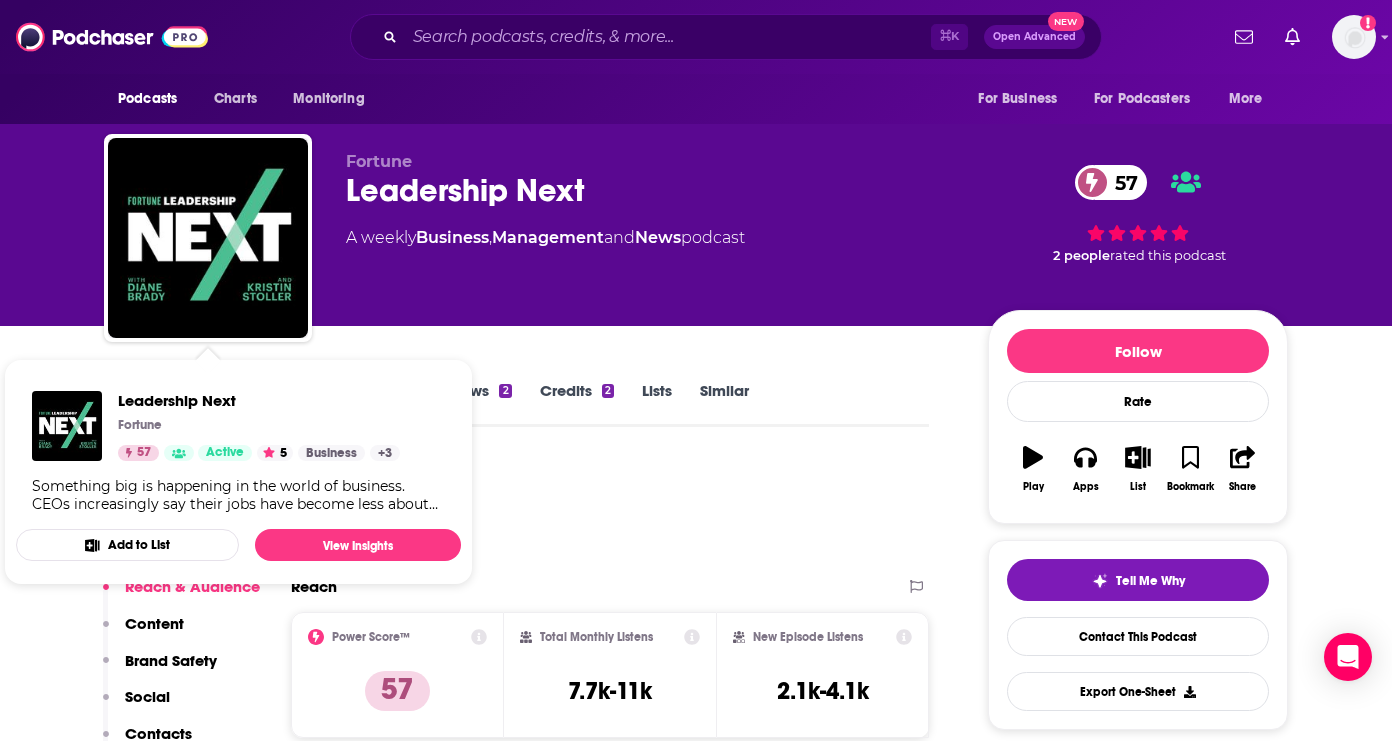 click on "Podcast Insights" at bounding box center (508, 510) 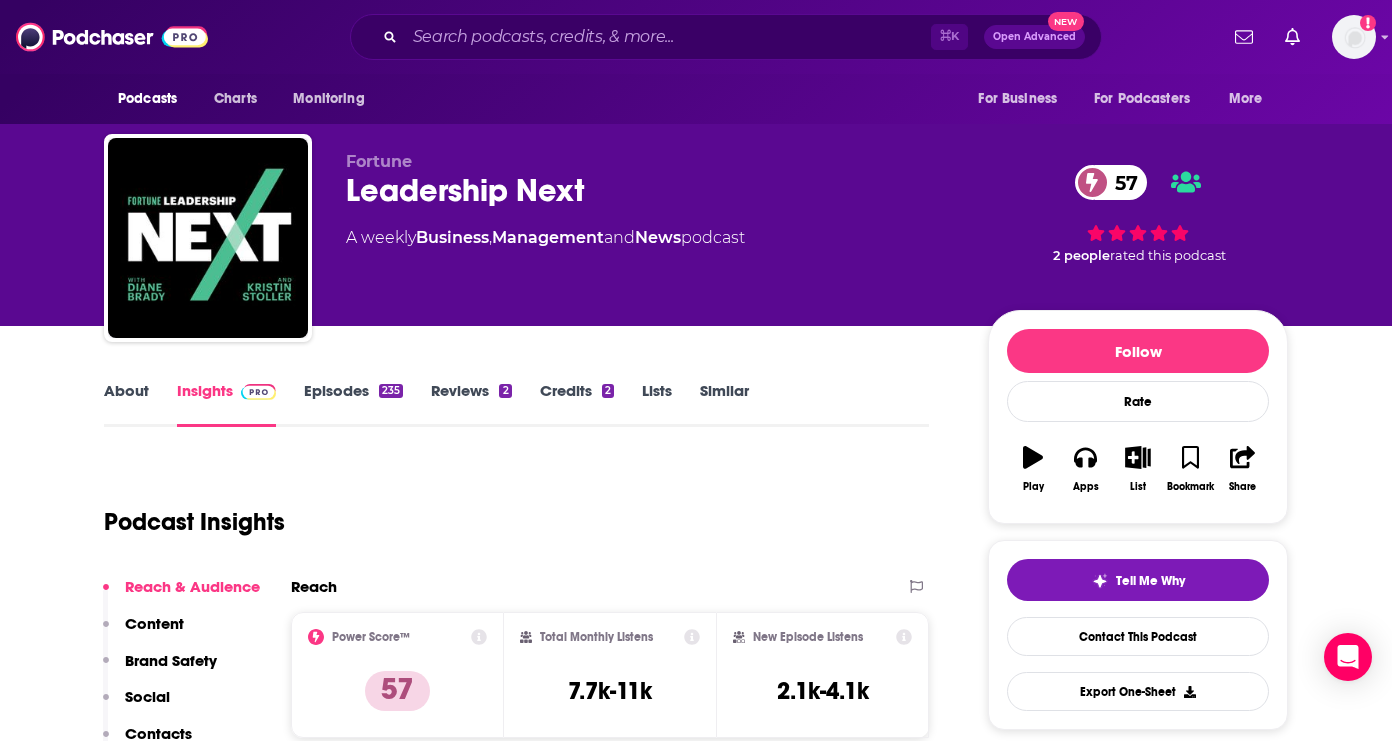 click on "About" at bounding box center [126, 404] 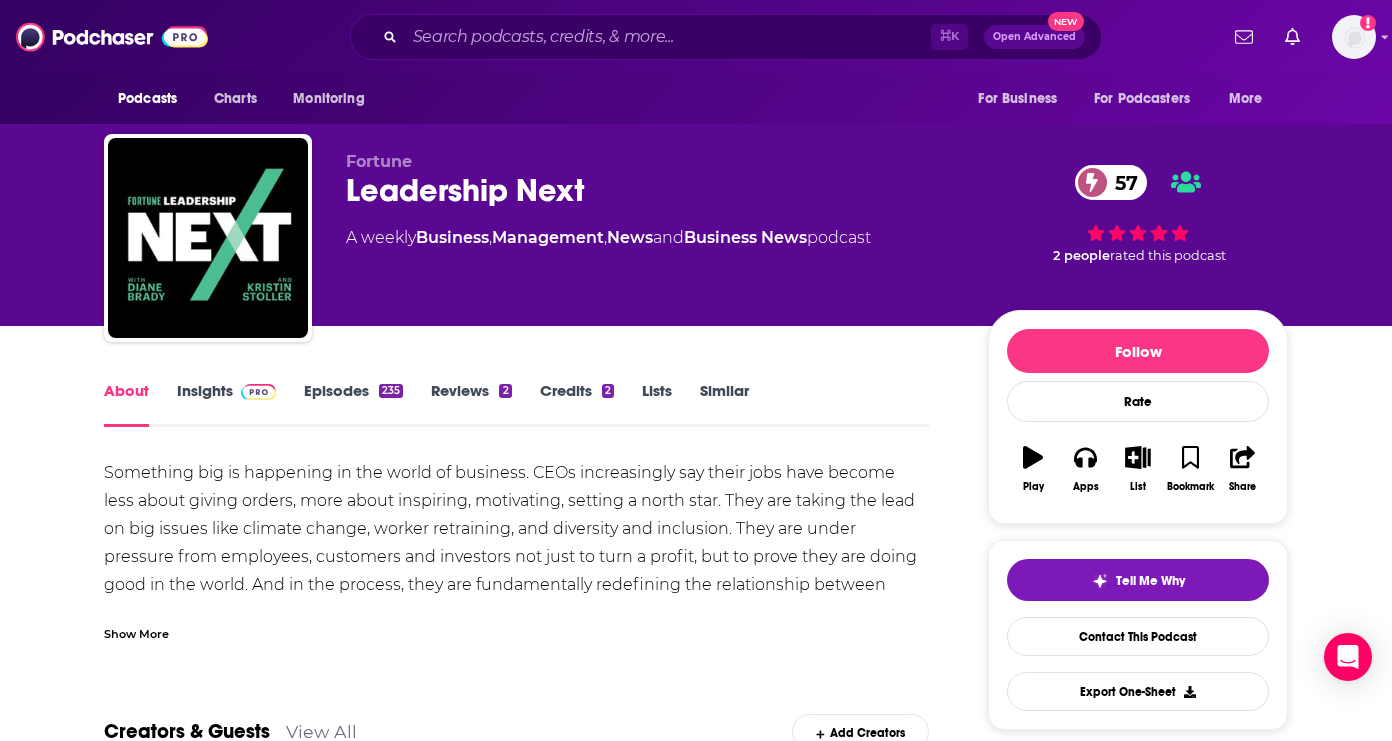 click on "Show More" at bounding box center (136, 632) 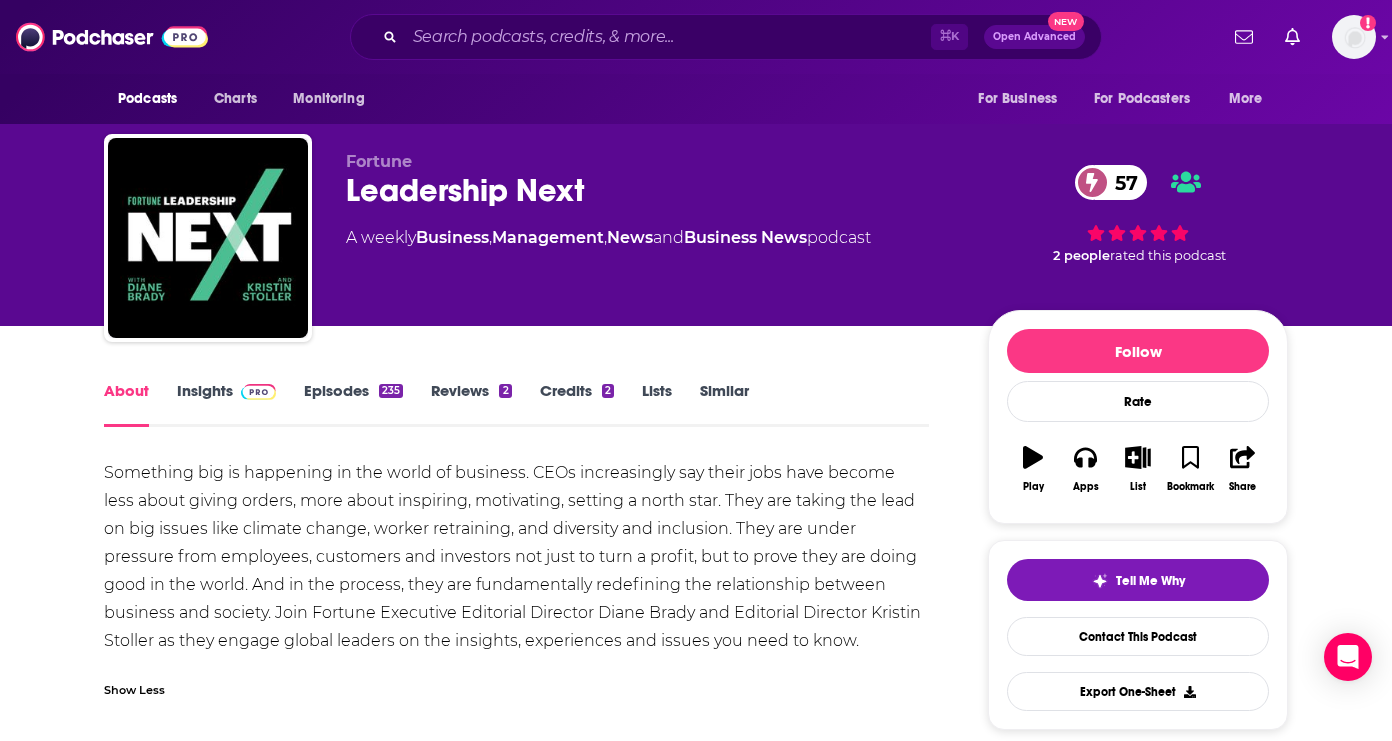 scroll, scrollTop: 263, scrollLeft: 0, axis: vertical 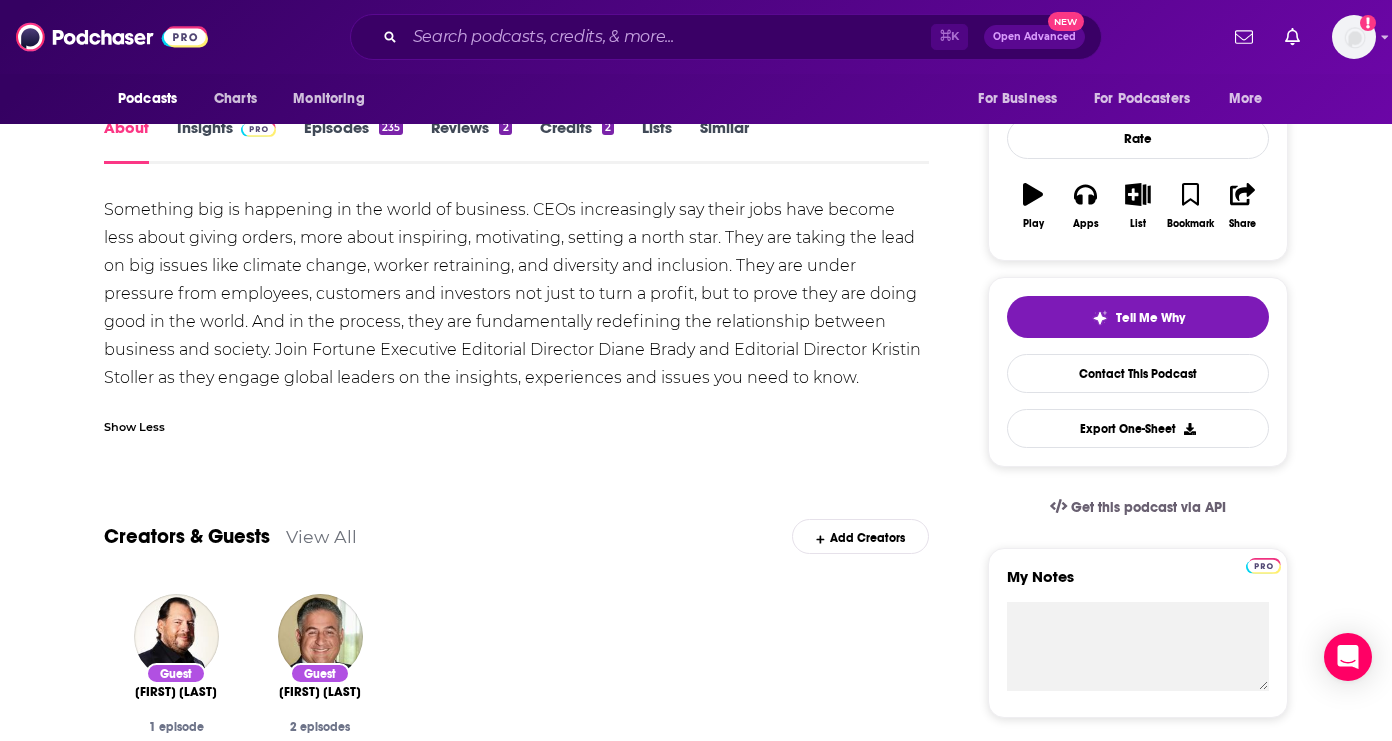 click on "235" at bounding box center (391, 128) 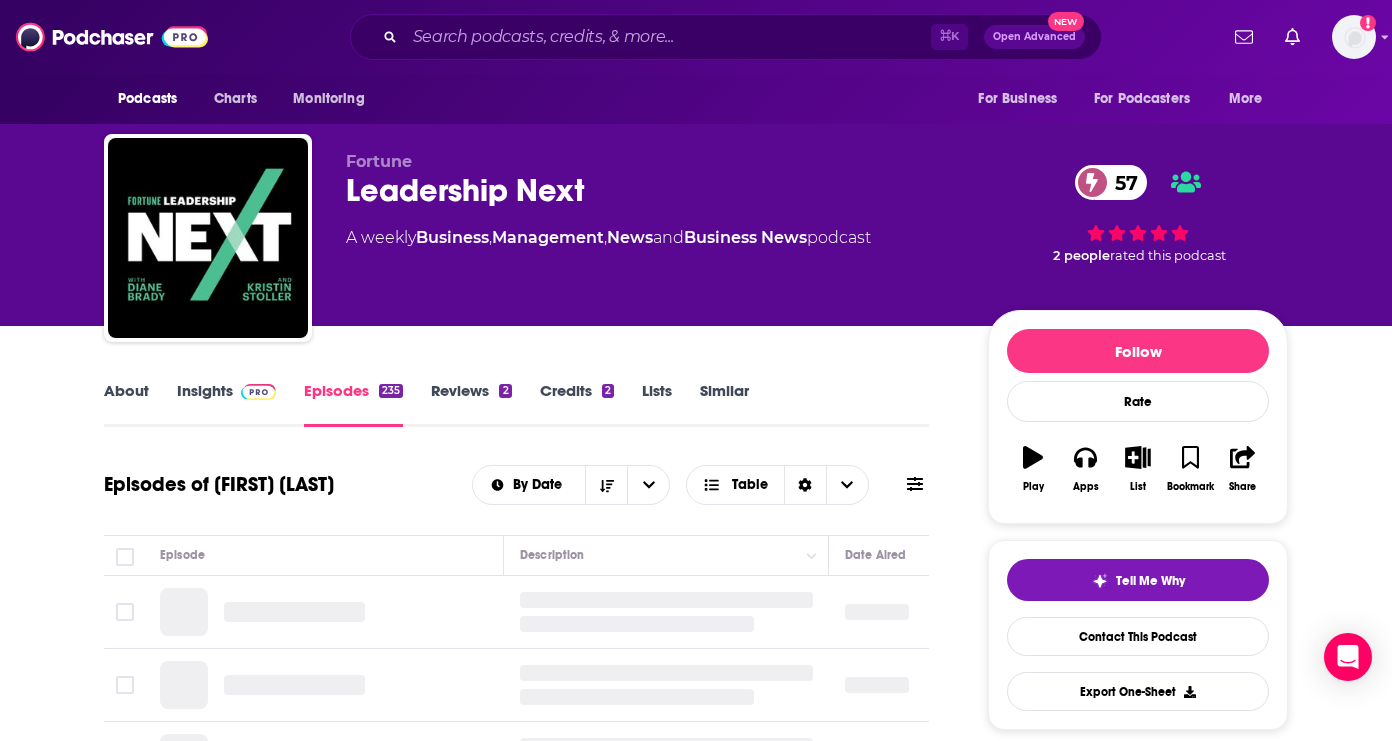 scroll, scrollTop: 13, scrollLeft: 0, axis: vertical 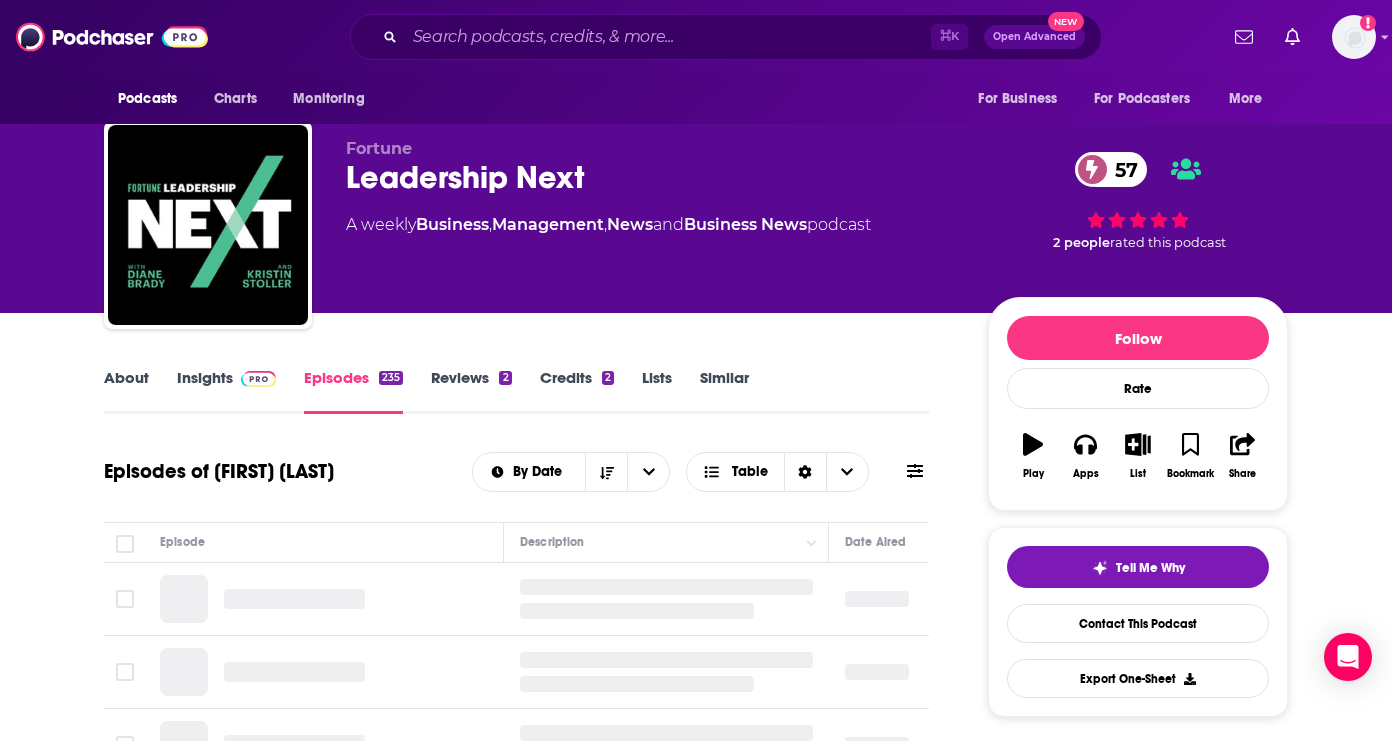 click on "About Insights Episodes 235 Reviews 2 Credits 2 Lists Similar Episodes of [FIRST] By Date Table Episode Description Date Aired Reach Episode Guests Length Follow Rate Play Apps List Bookmark Share Tell Me Why Contact This Podcast Export One-Sheet Get this podcast via API My Notes Your concierge team Ask a question or make a request. Send a message Followers 3" at bounding box center [696, 1651] 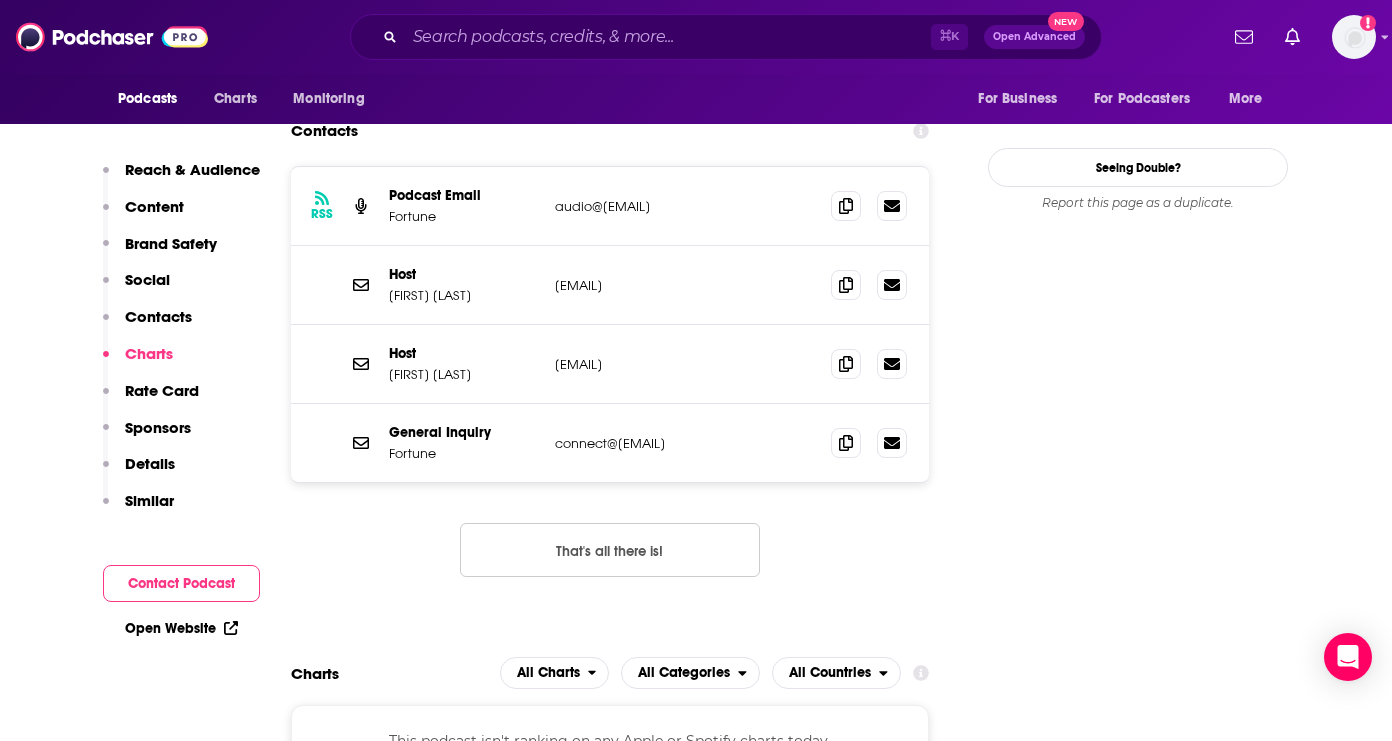 scroll, scrollTop: 1937, scrollLeft: 0, axis: vertical 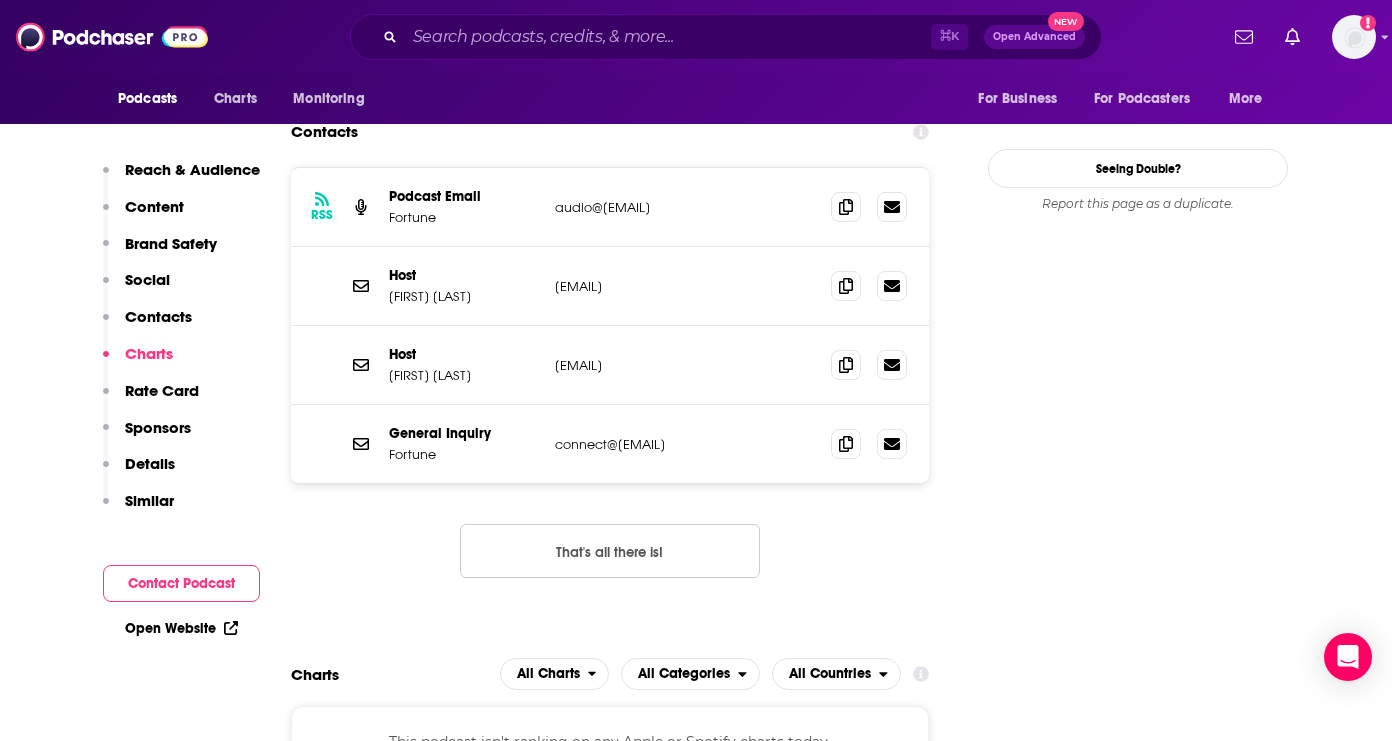 click on "RSS Podcast Email Fortune [EMAIL] [EMAIL] Host [FIRST] [EMAIL] [EMAIL] Host [FIRST] [EMAIL] [EMAIL] General Inquiry Fortune [EMAIL] [EMAIL] That's all there is!" at bounding box center [610, 388] 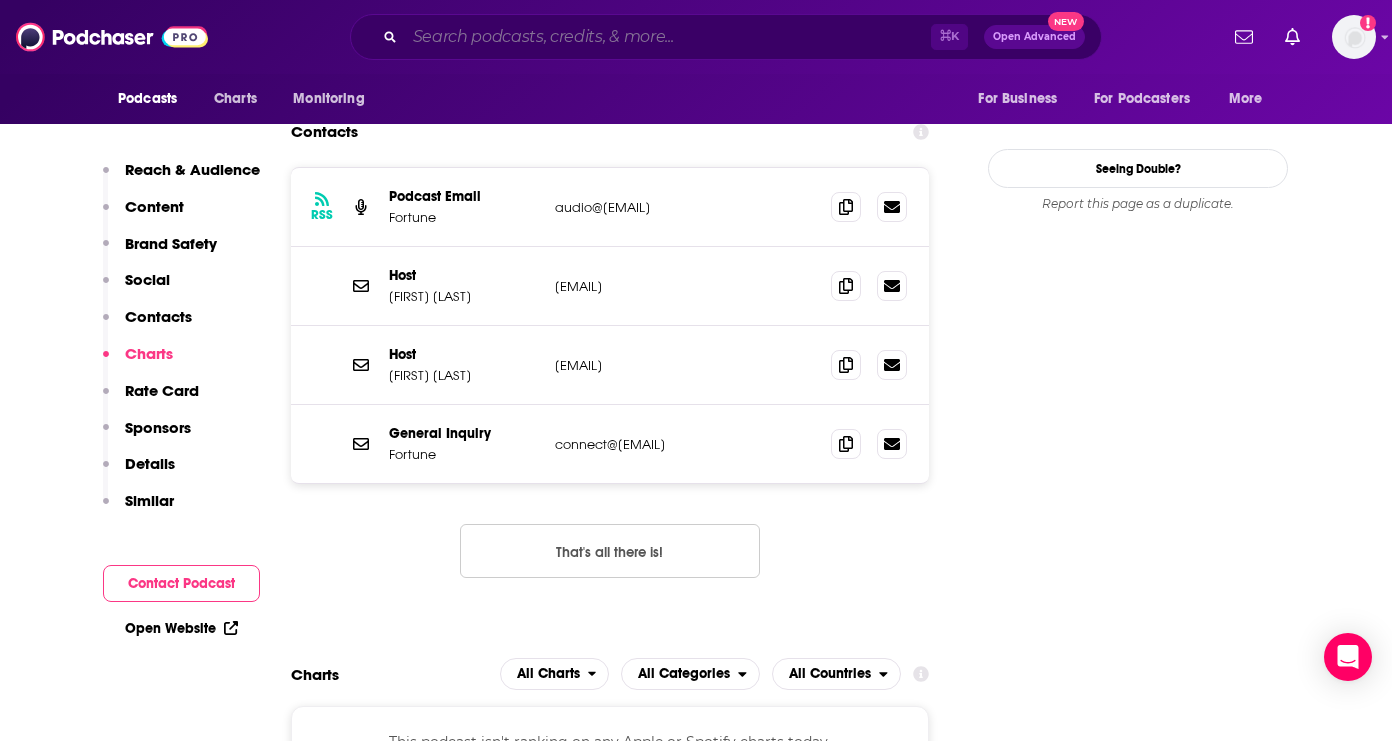 click at bounding box center (668, 37) 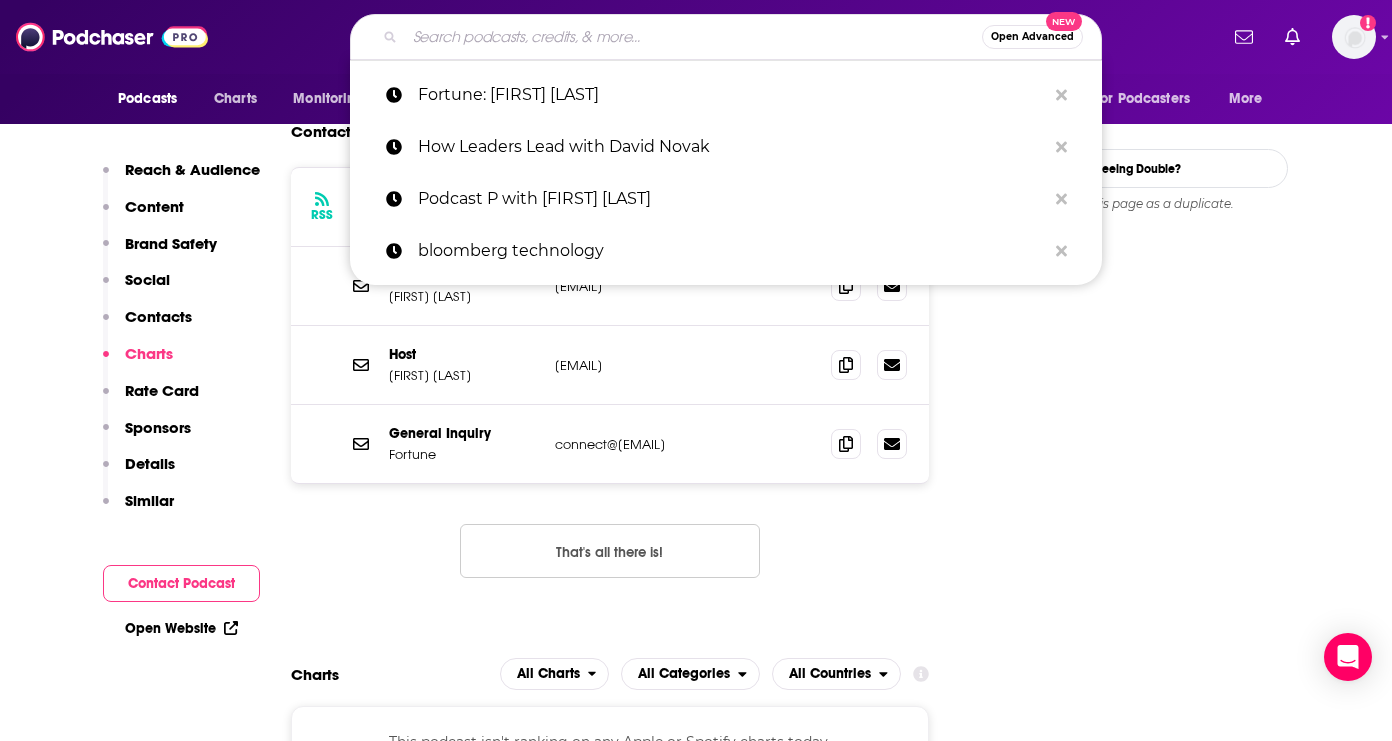 paste on "TED Business" 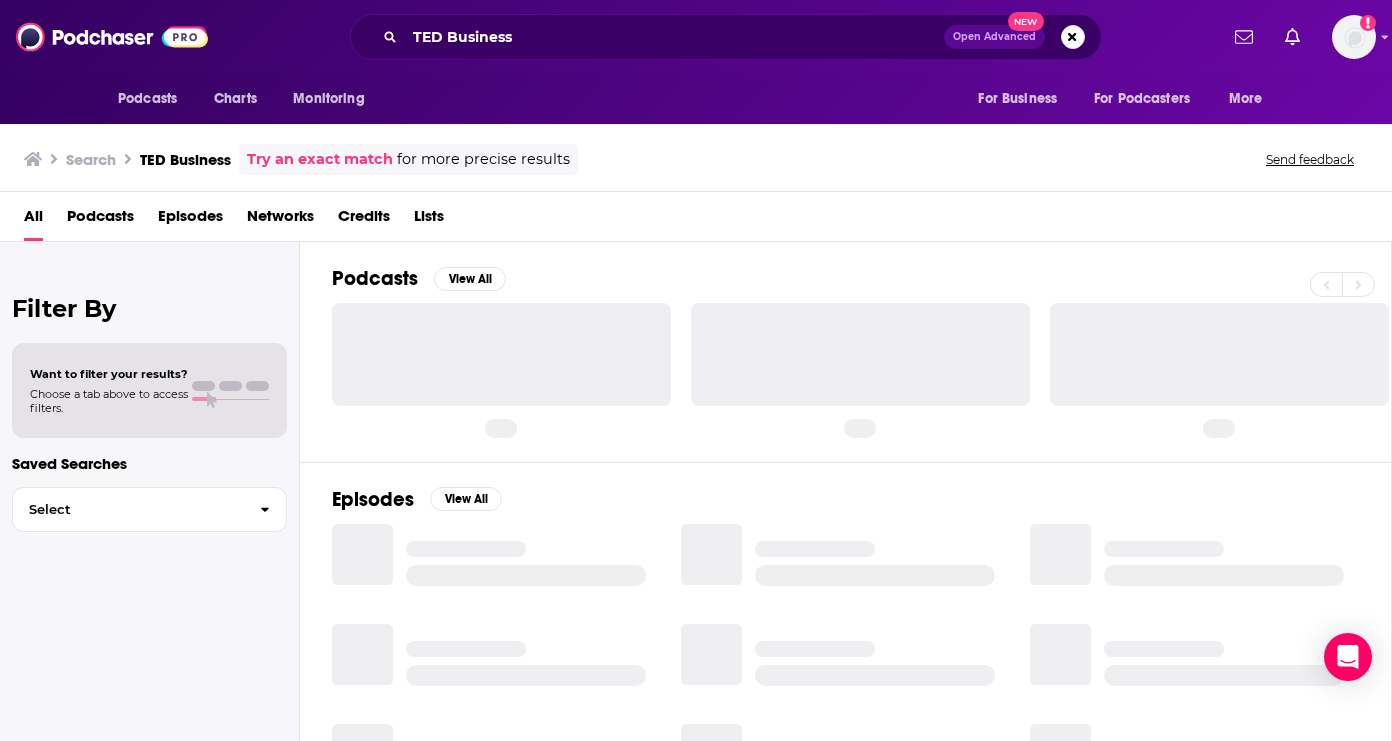scroll, scrollTop: 0, scrollLeft: 0, axis: both 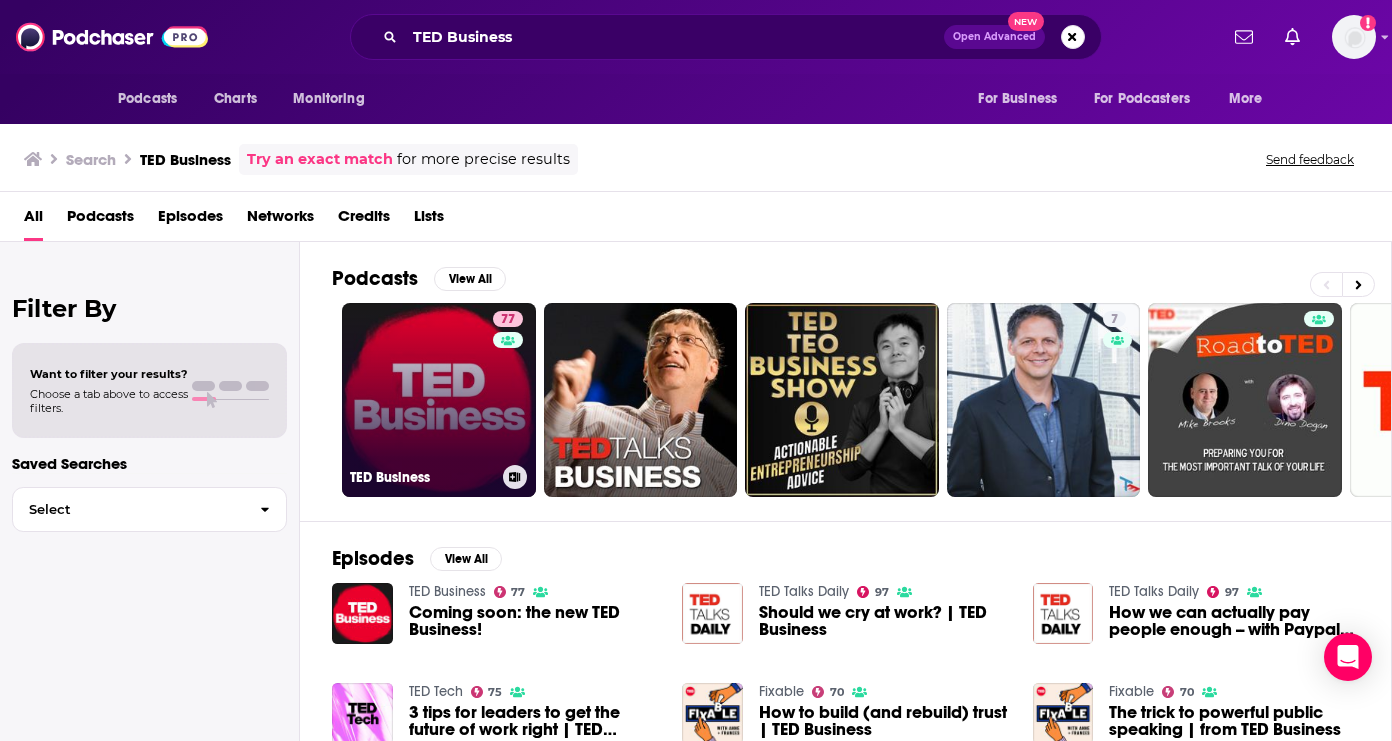 click on "77 TED Business" at bounding box center [439, 400] 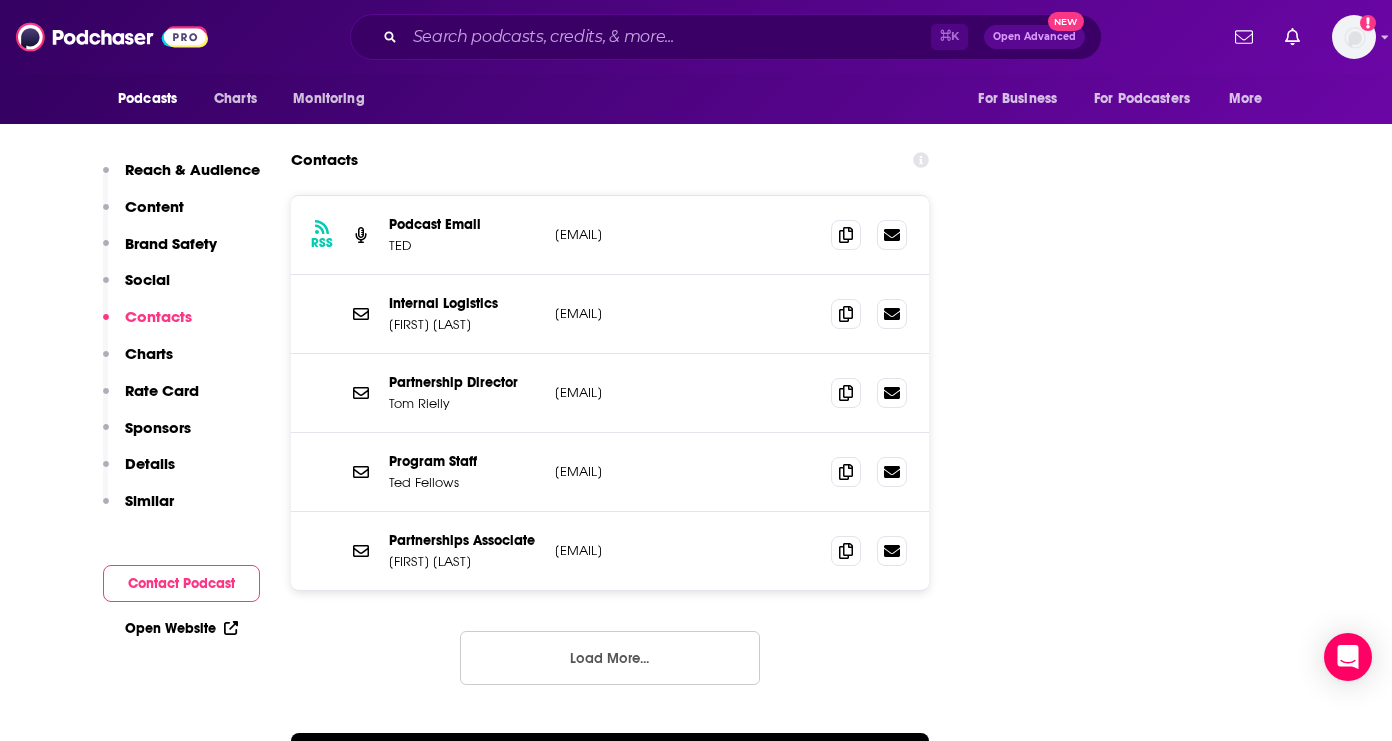 scroll, scrollTop: 2509, scrollLeft: 0, axis: vertical 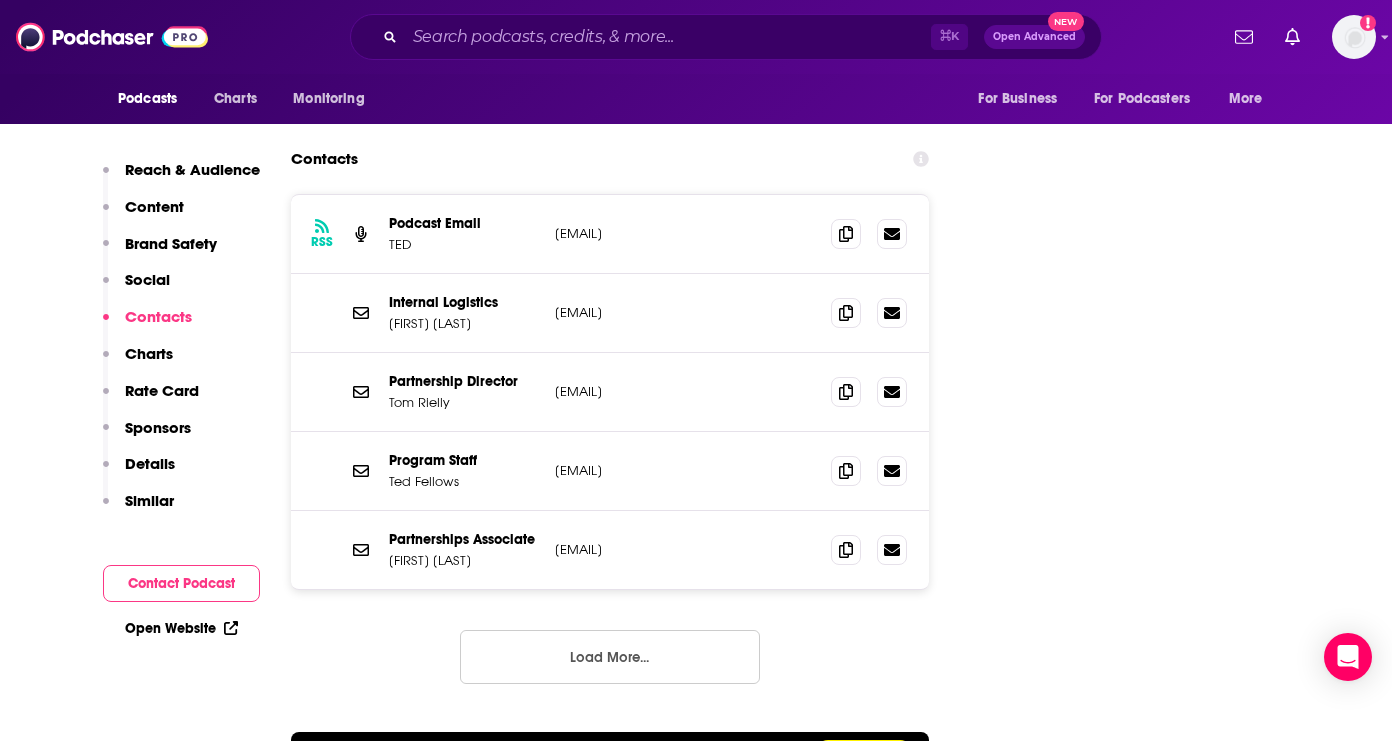 click on "RSS Podcast Email TED tedaudiocollective@[EMAIL] tedaudiocollective@[EMAIL] Internal Logistics [NAME] [EMAIL] Partnerships Director [NAME] [EMAIL] Program Staff Ted Fellows fellows@ted.com fellows@ted.com Partnerships Associate [NAME] [EMAIL] Load More..." at bounding box center (610, 455) 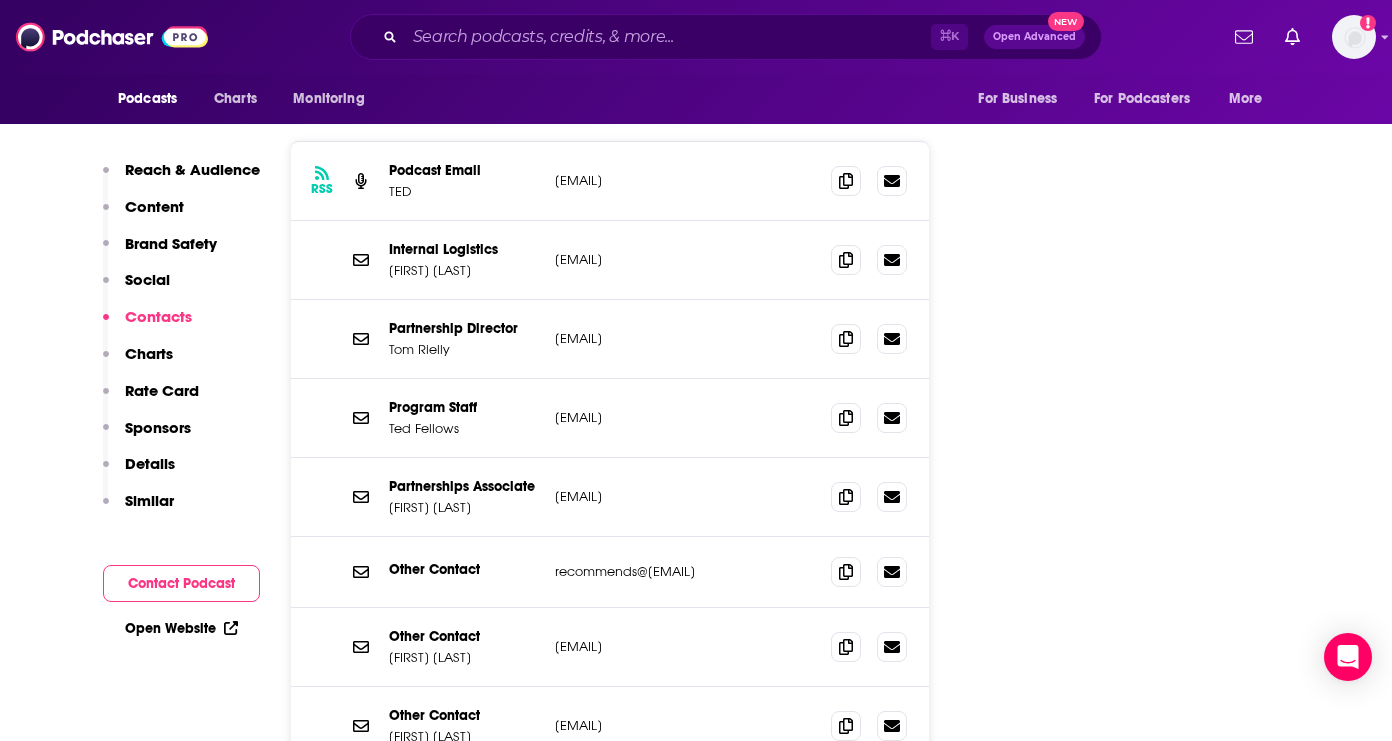 scroll, scrollTop: 2534, scrollLeft: 0, axis: vertical 